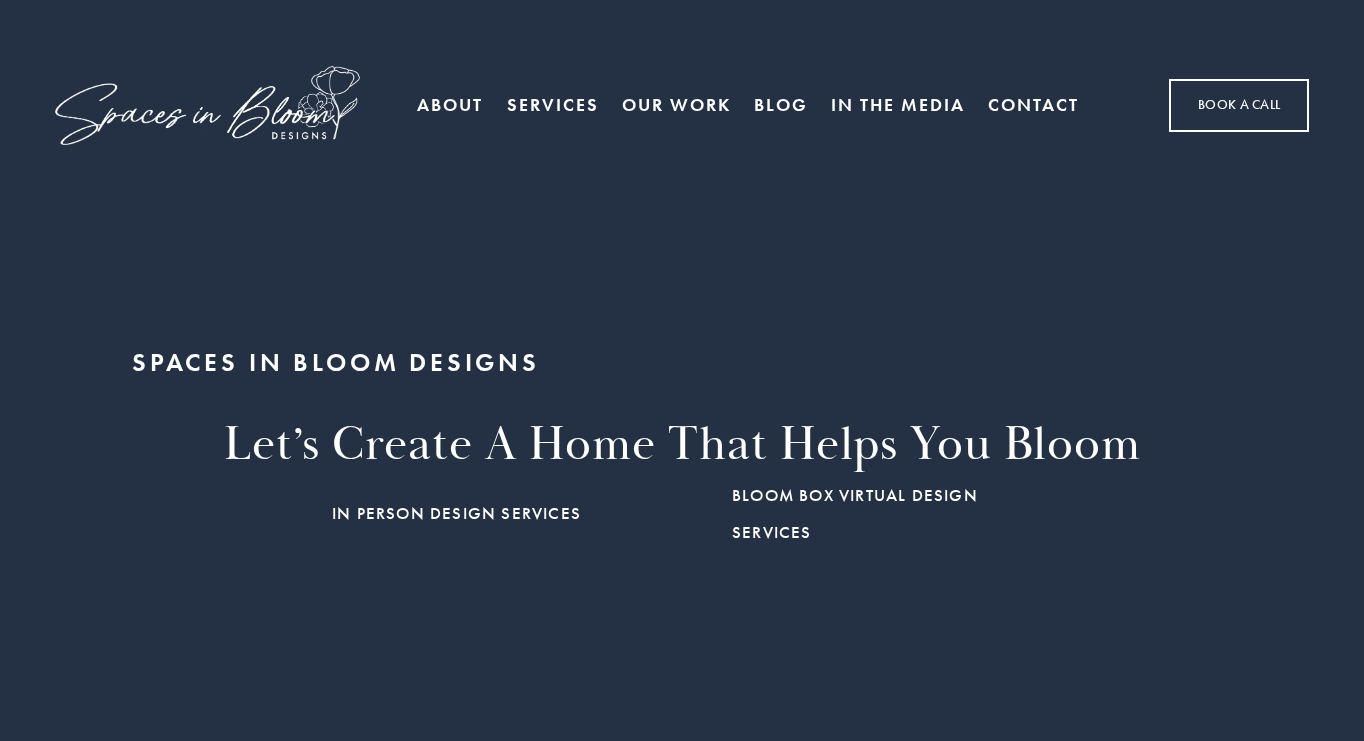scroll, scrollTop: 0, scrollLeft: 0, axis: both 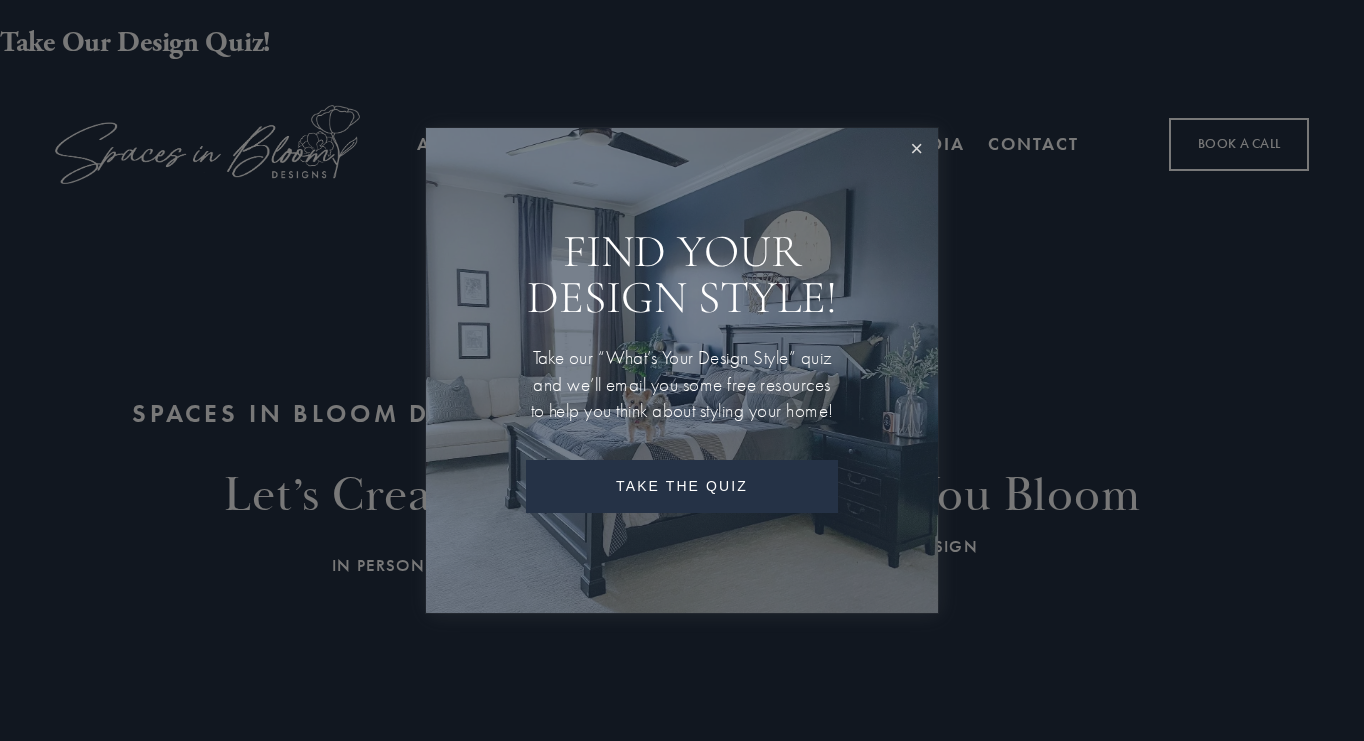 click at bounding box center [916, 149] 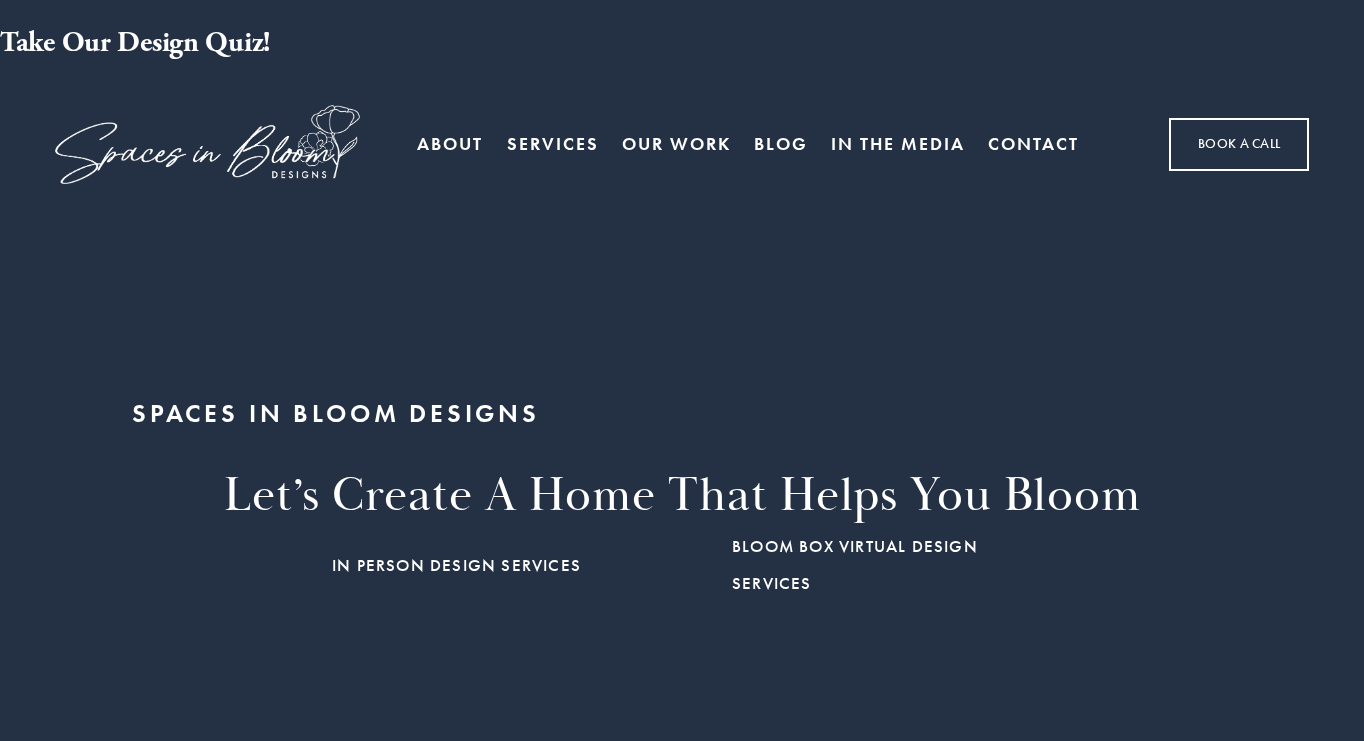click on "Contact" at bounding box center [1033, 144] 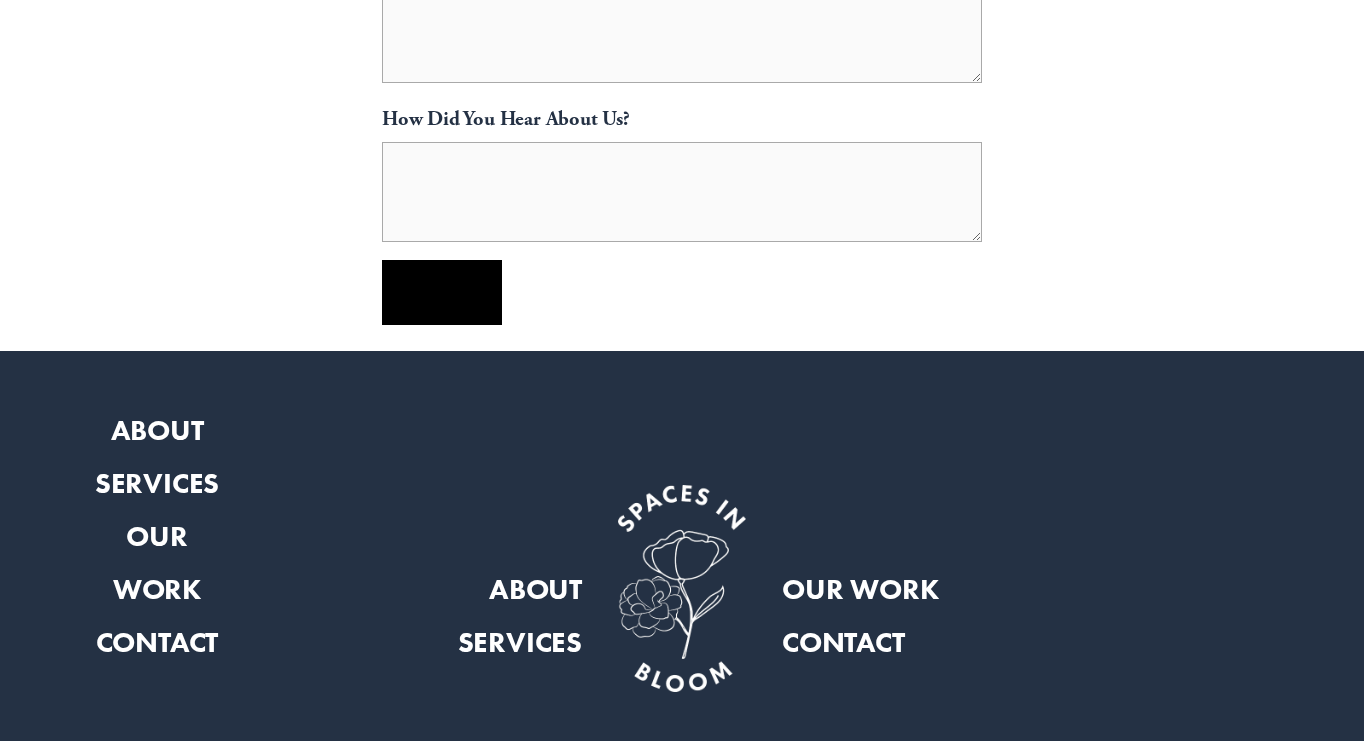 scroll, scrollTop: 1270, scrollLeft: 0, axis: vertical 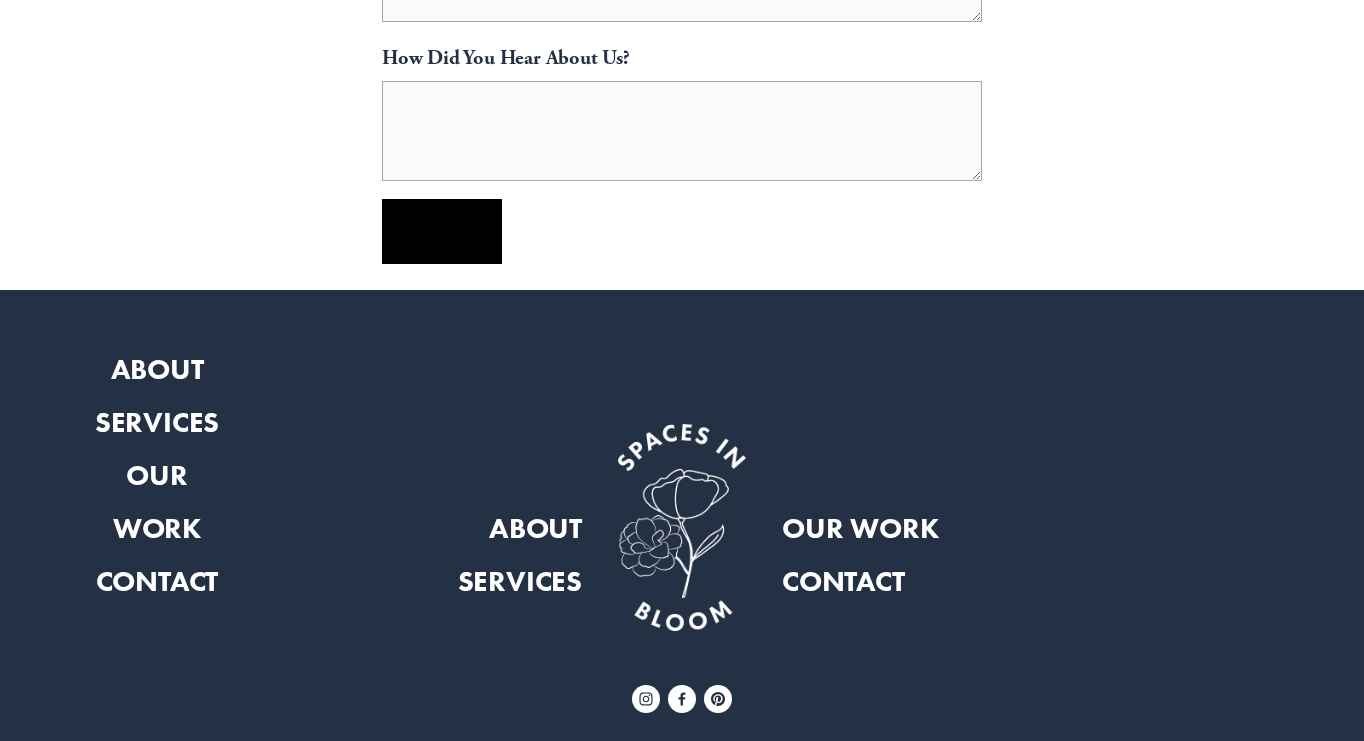 click on "OUR WORK" at bounding box center (860, 548) 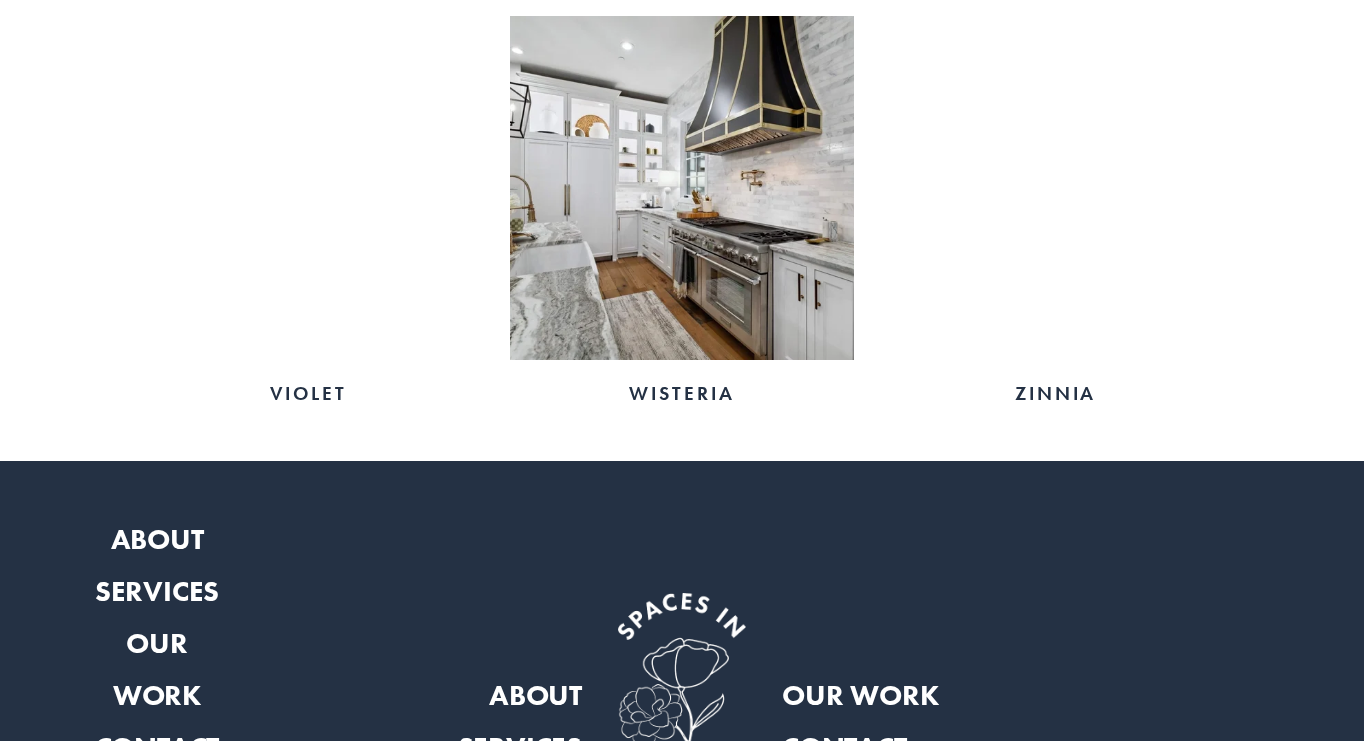 scroll, scrollTop: 4119, scrollLeft: 0, axis: vertical 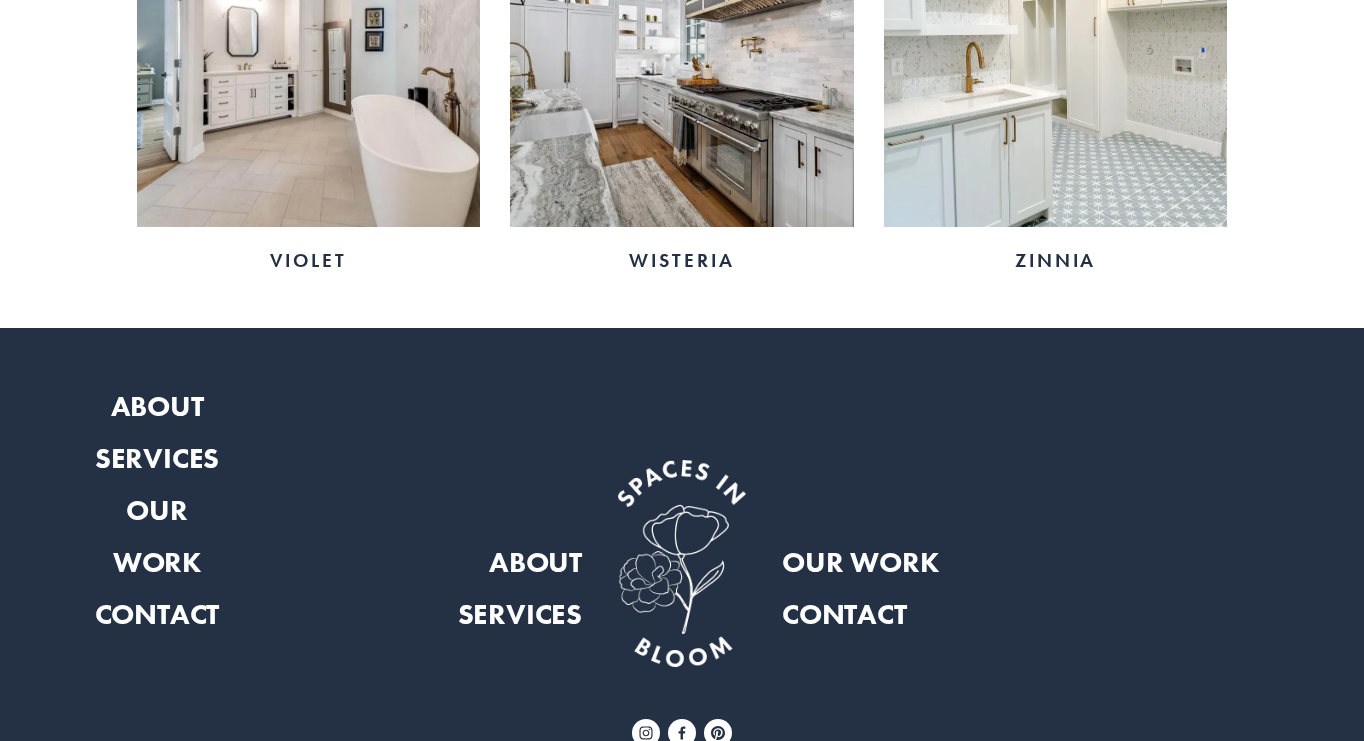 click on "SERVICES" at bounding box center (520, 614) 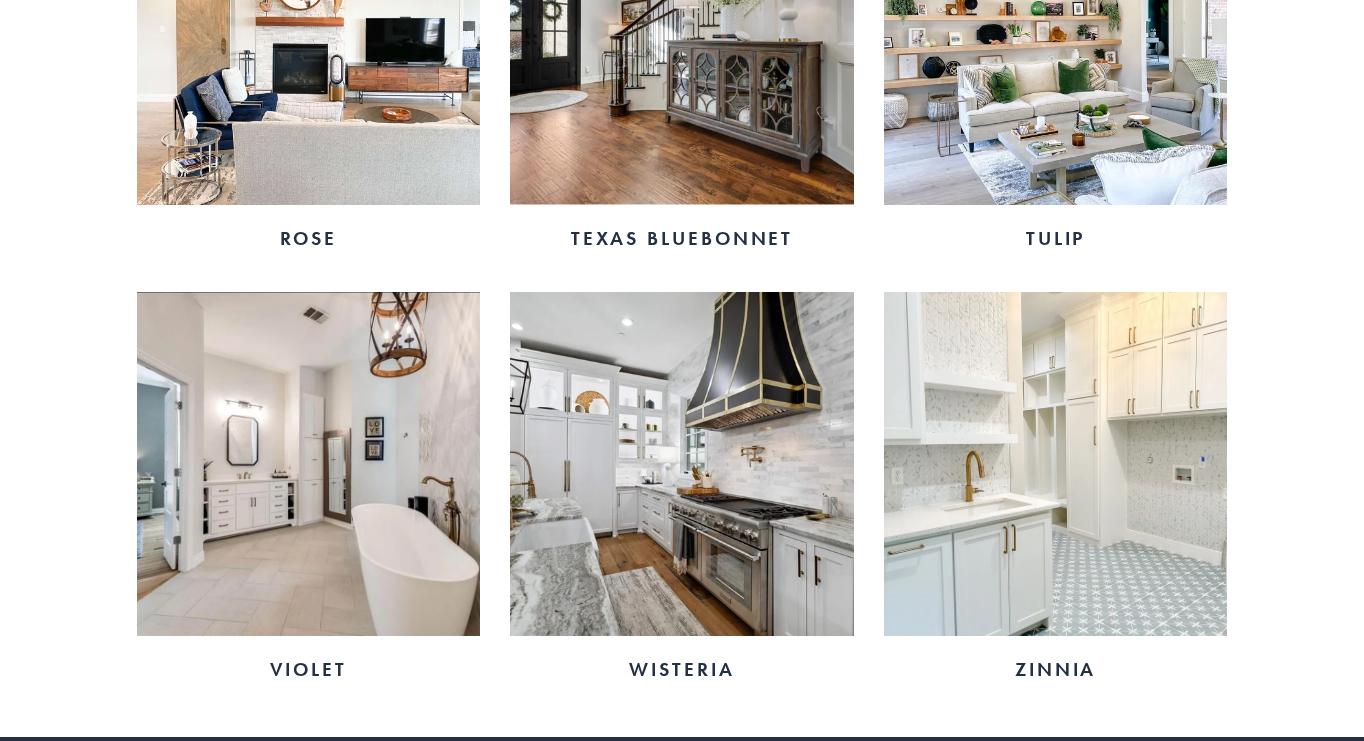 scroll, scrollTop: 3569, scrollLeft: 0, axis: vertical 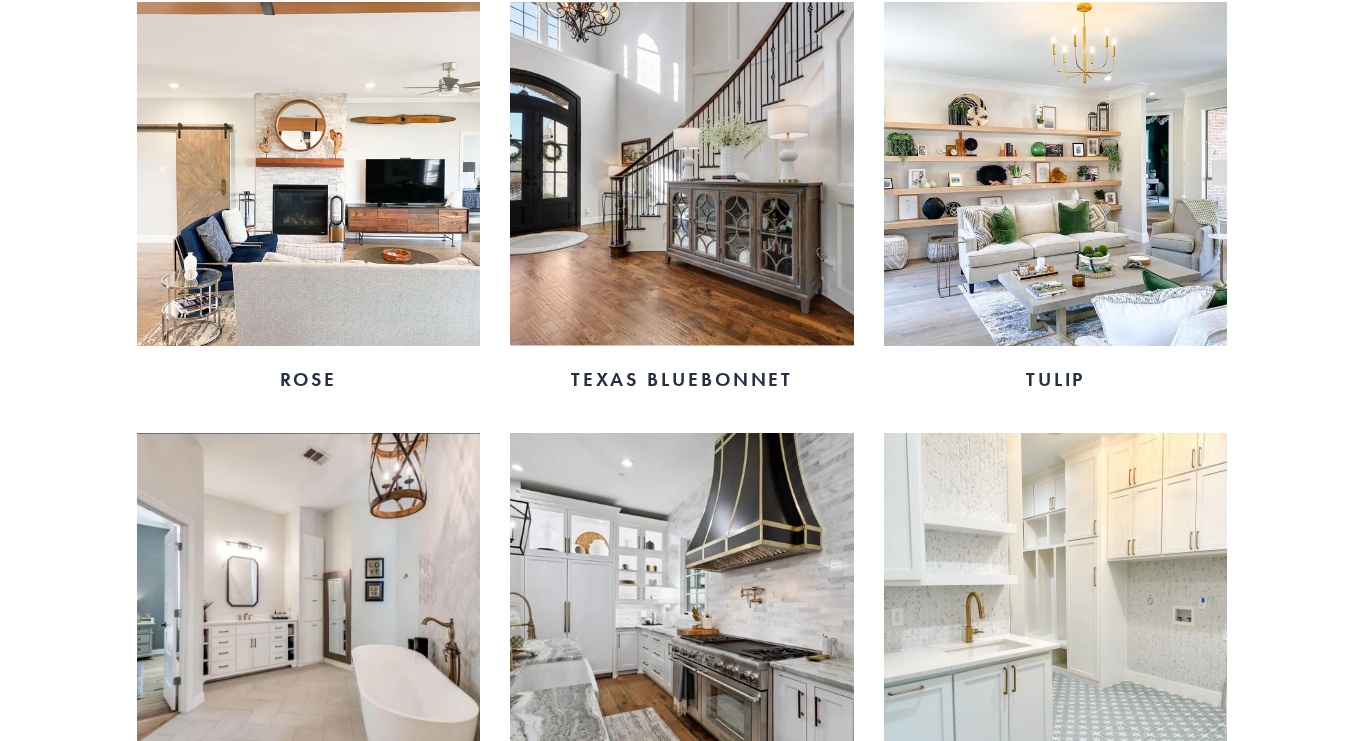 click at bounding box center (1056, 174) 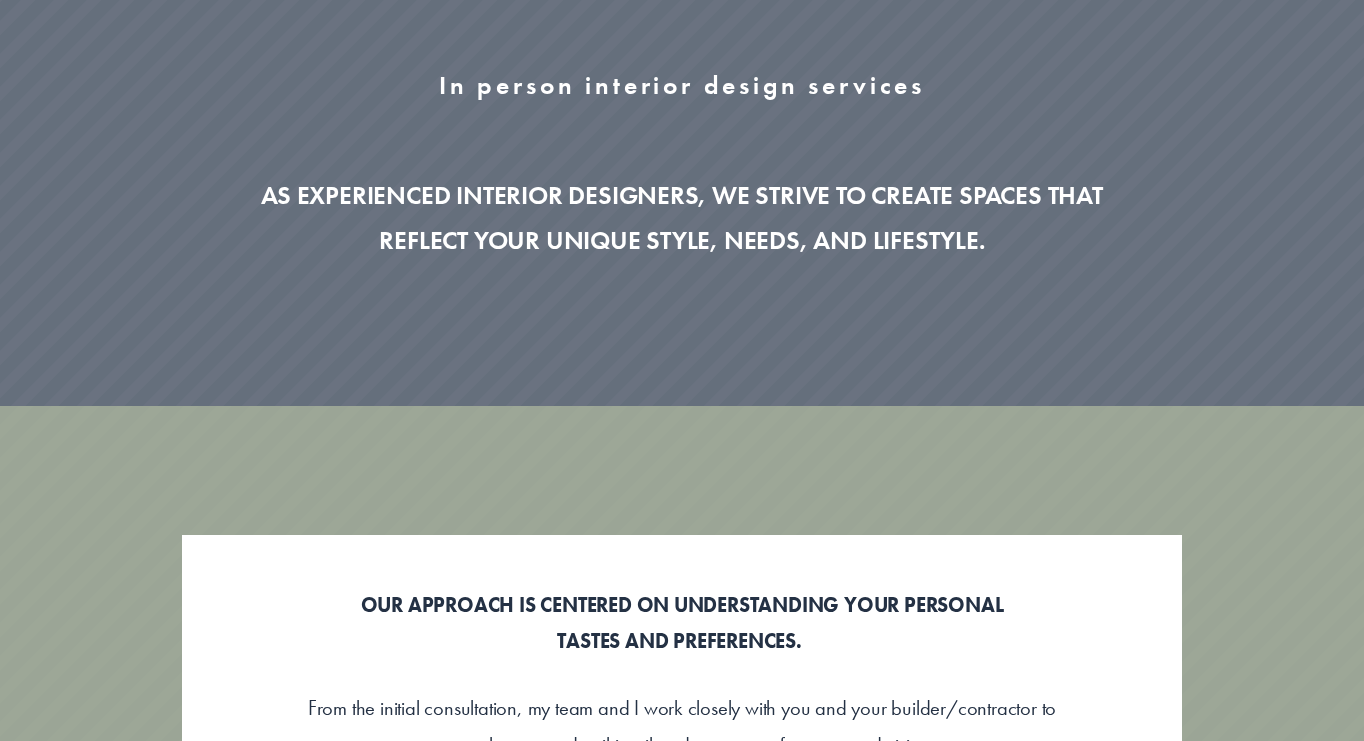 scroll, scrollTop: 0, scrollLeft: 0, axis: both 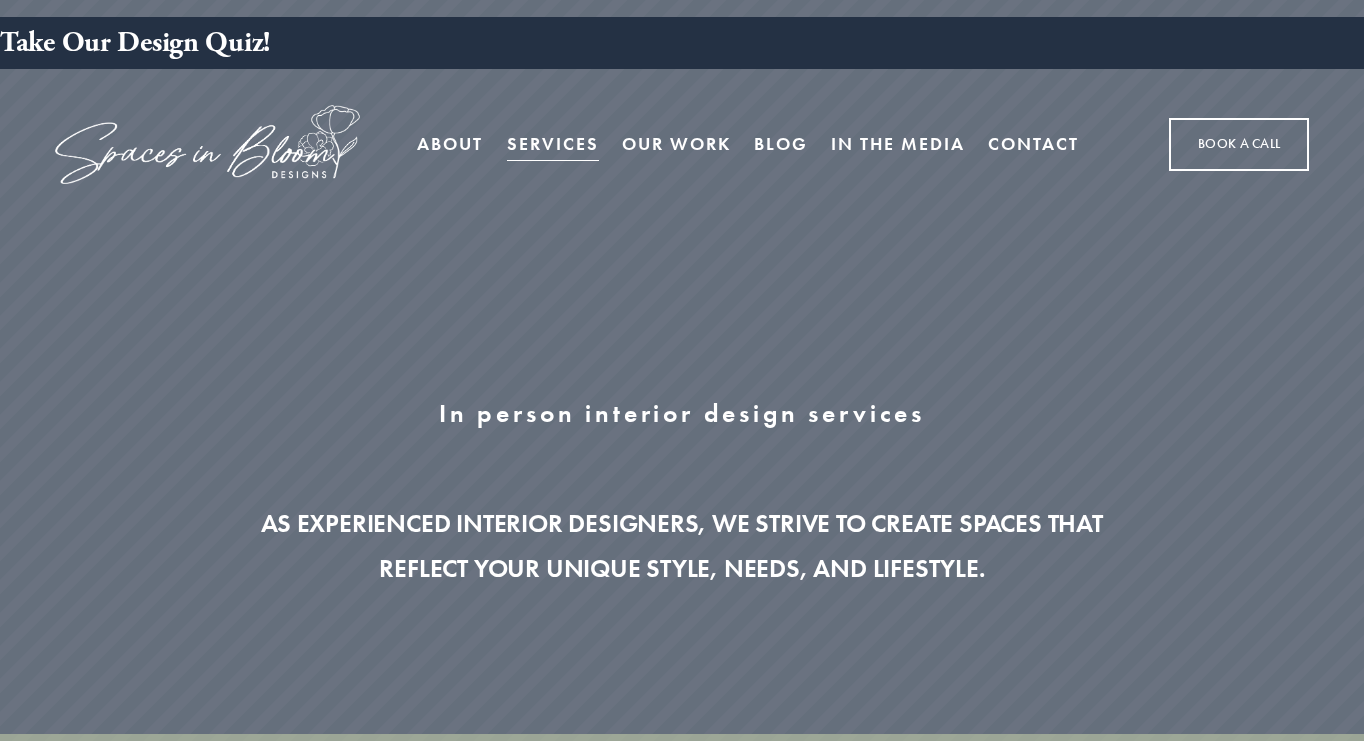click at bounding box center [0, 17] 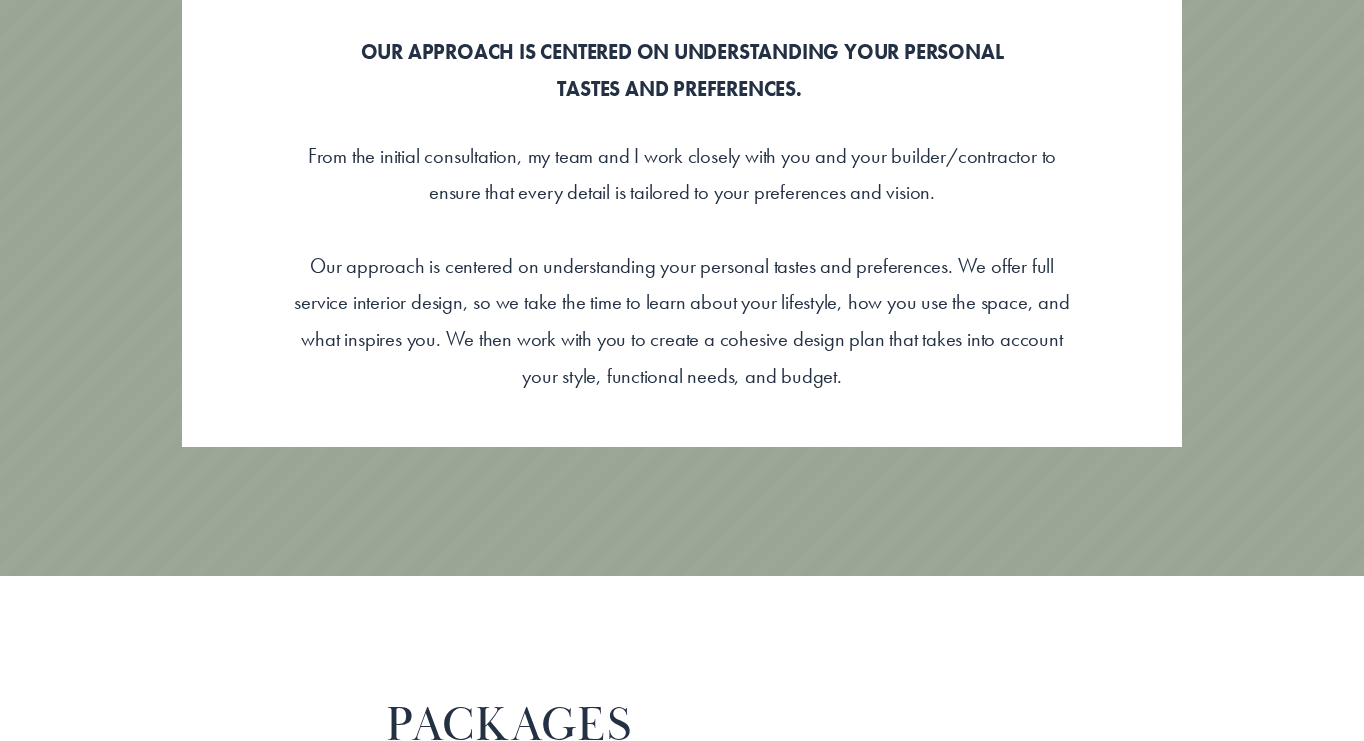 scroll, scrollTop: 0, scrollLeft: 0, axis: both 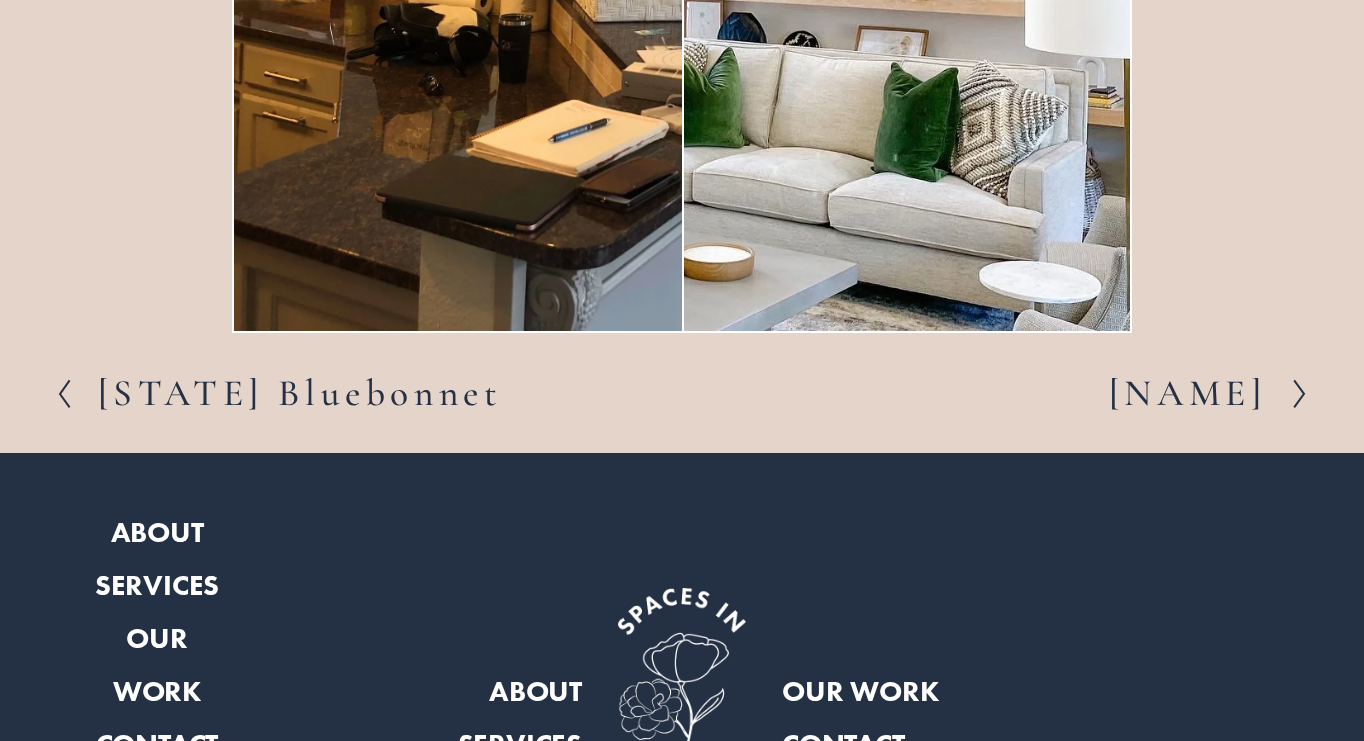 click on "Violet" at bounding box center [1188, 393] 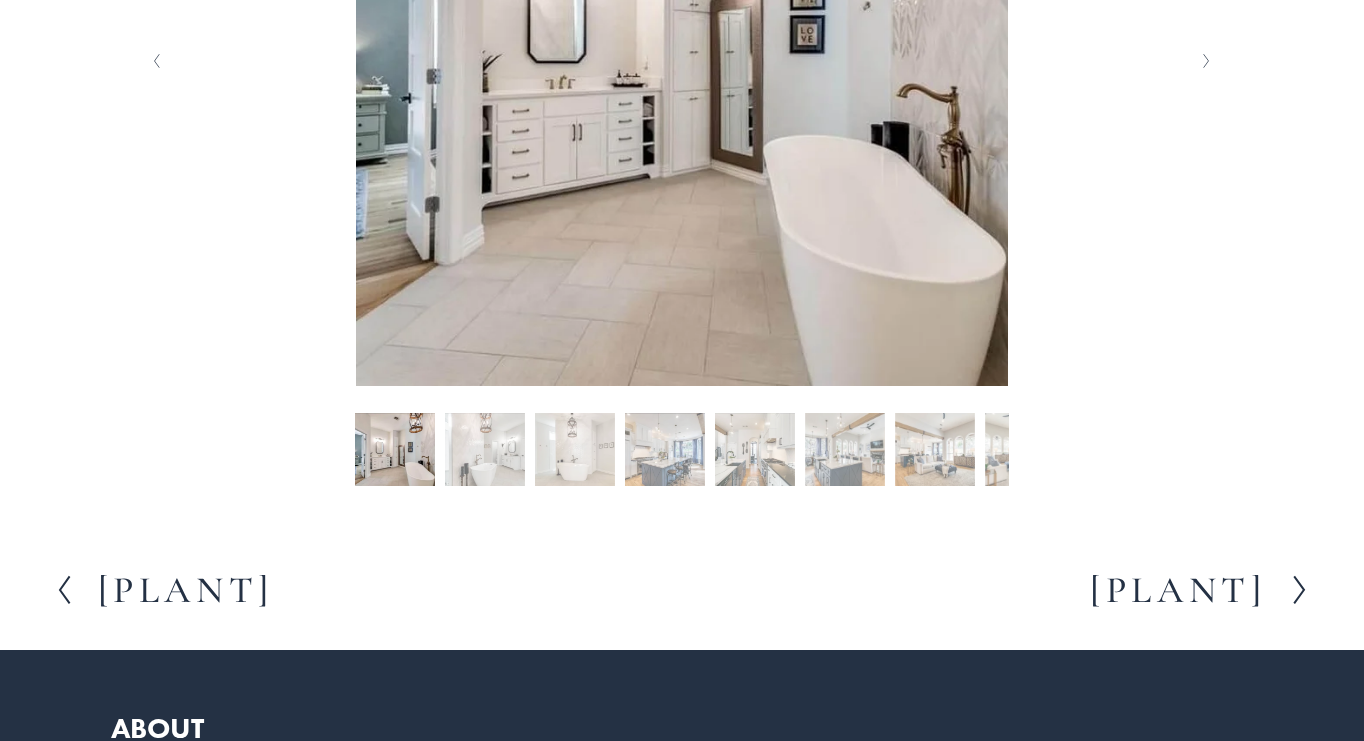 scroll, scrollTop: 603, scrollLeft: 0, axis: vertical 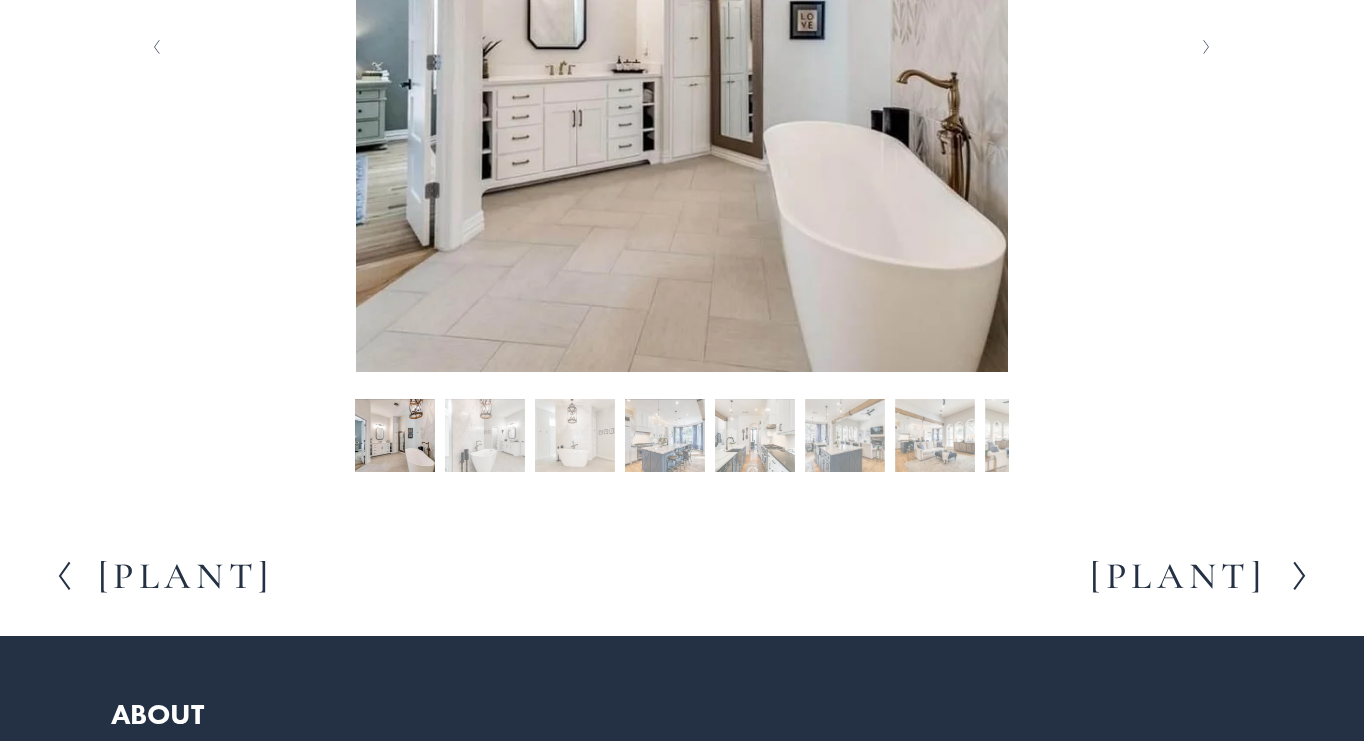 click on "[NAME]" at bounding box center (1178, 576) 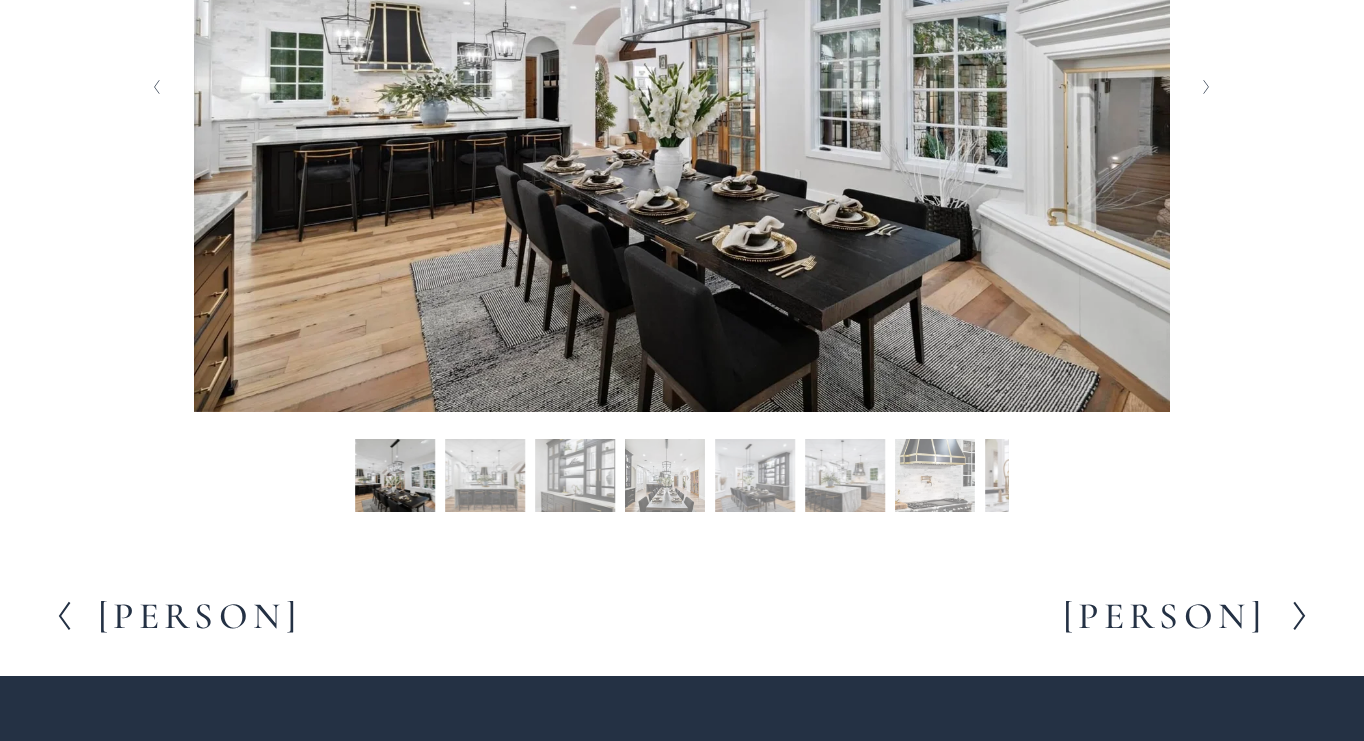 scroll, scrollTop: 579, scrollLeft: 0, axis: vertical 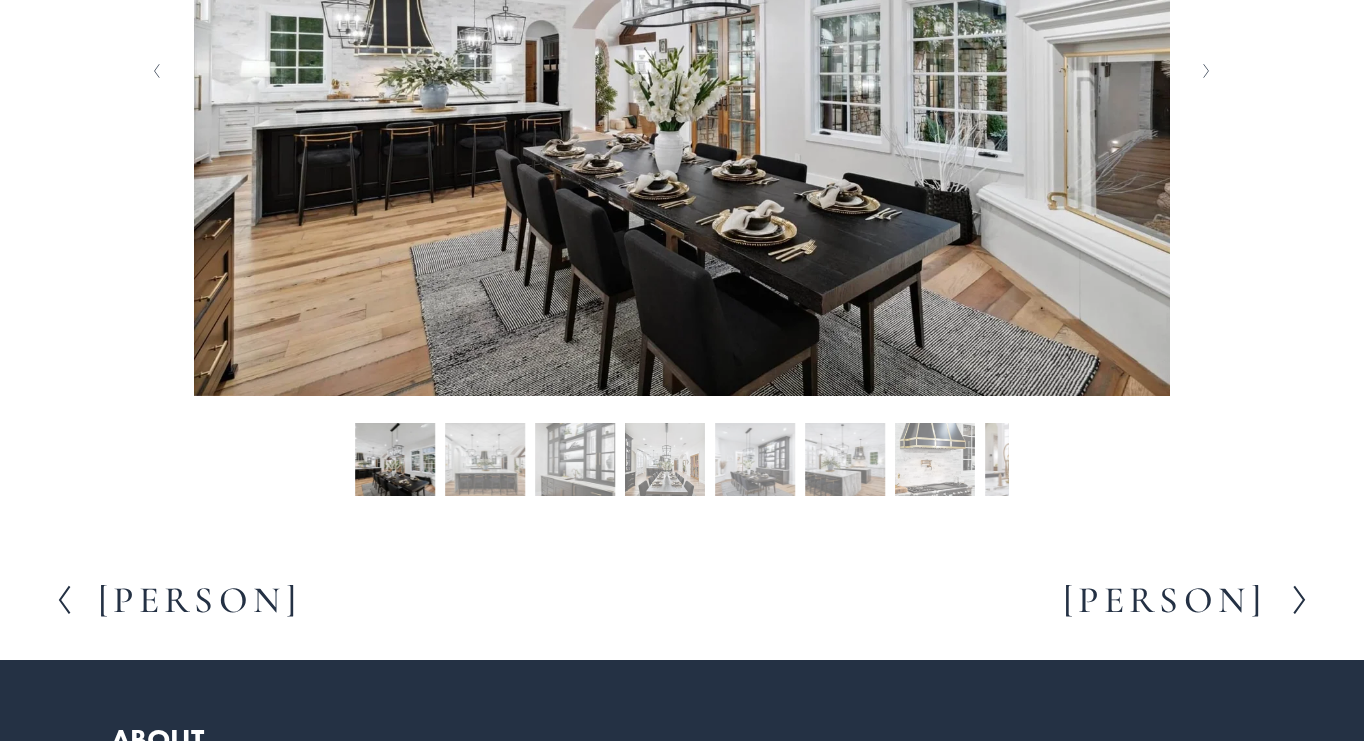 click on "Zinnia" at bounding box center (1202, 600) 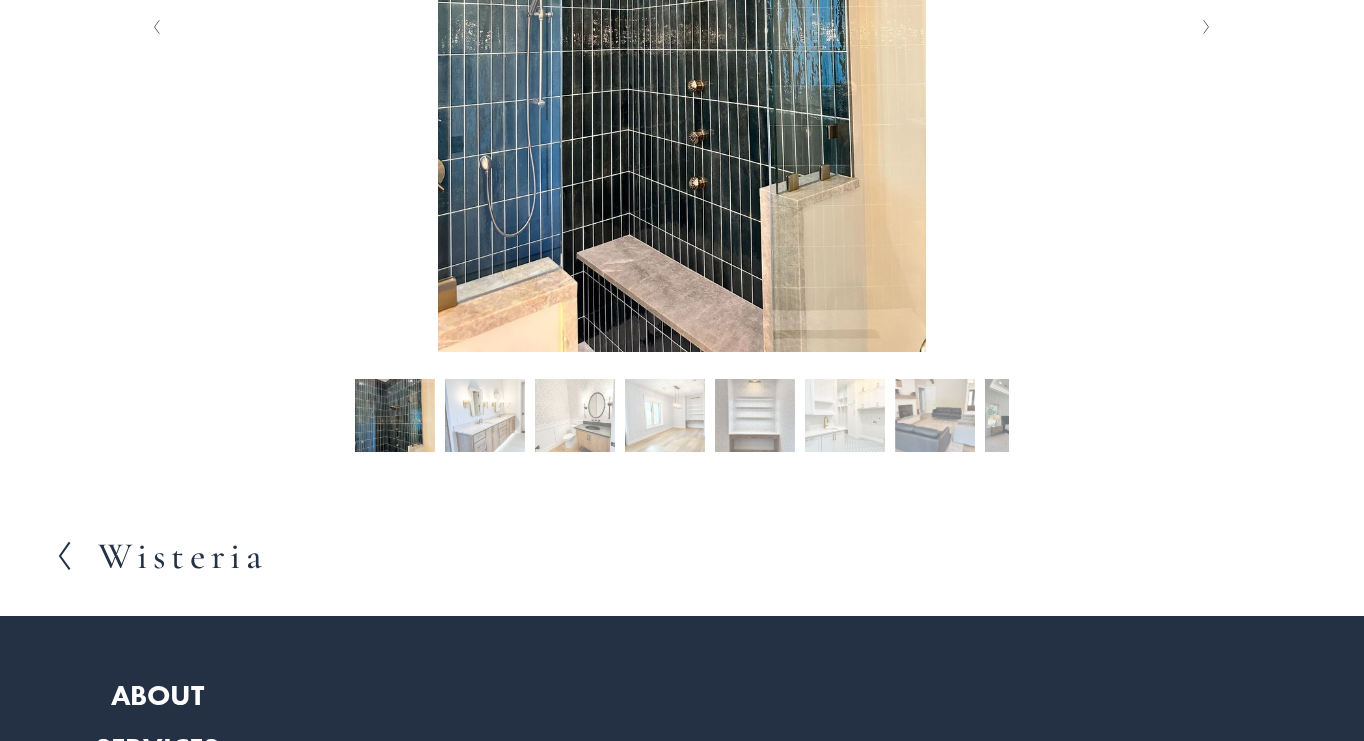 scroll, scrollTop: 642, scrollLeft: 0, axis: vertical 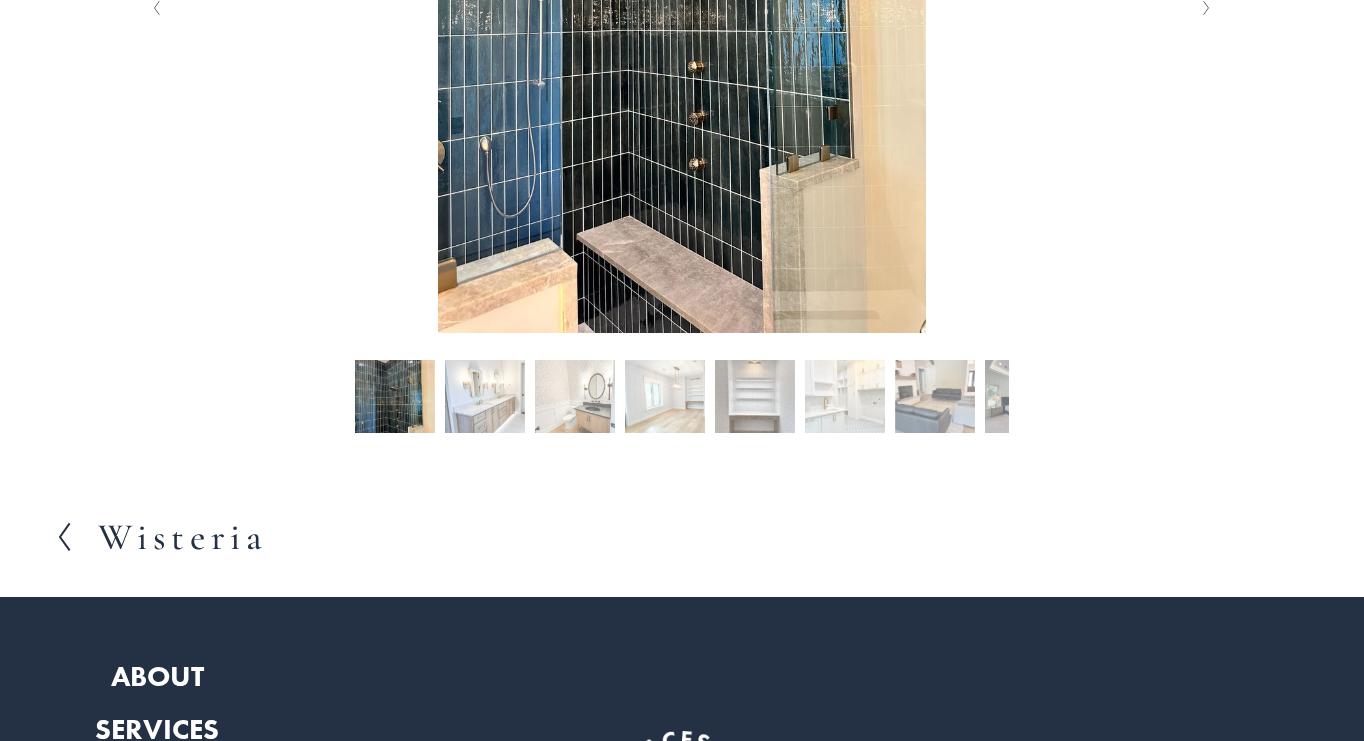 click on "Slide 2
Slide 2 (current slide)" at bounding box center (485, 400) 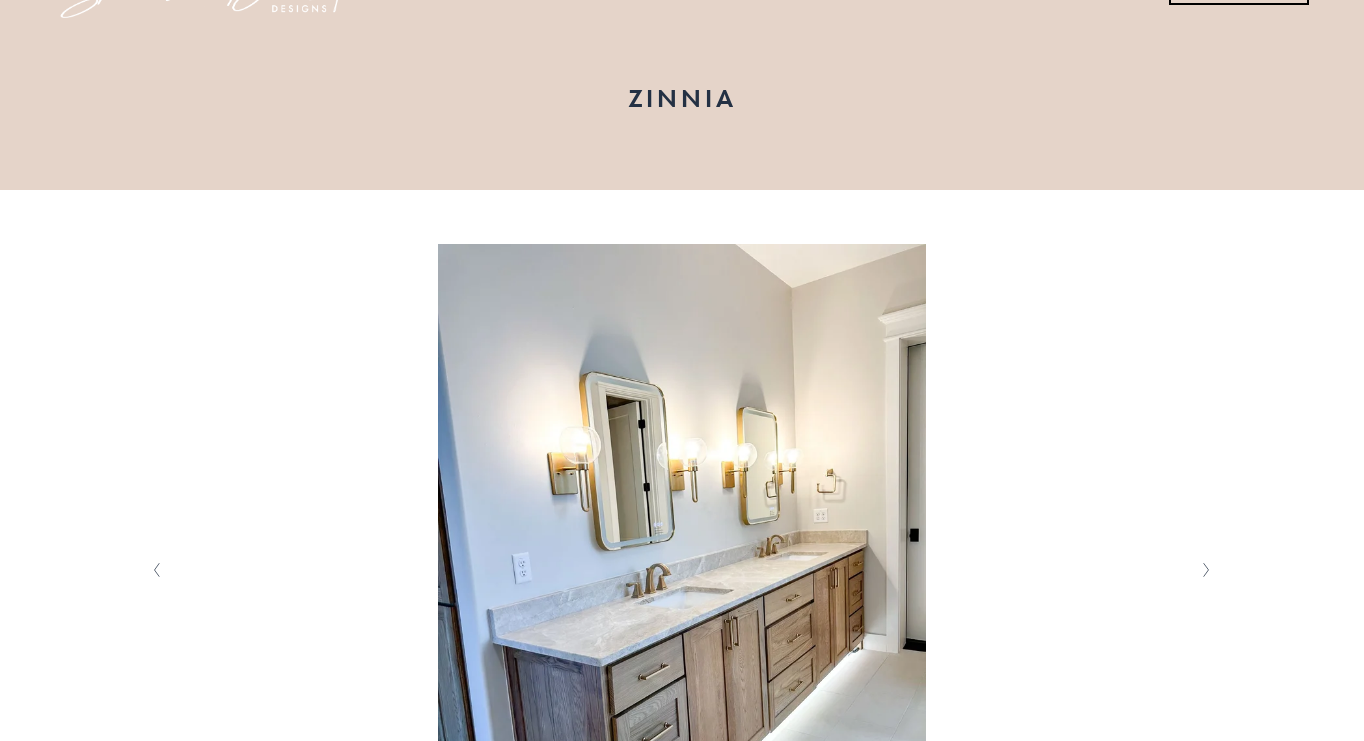 scroll, scrollTop: 0, scrollLeft: 0, axis: both 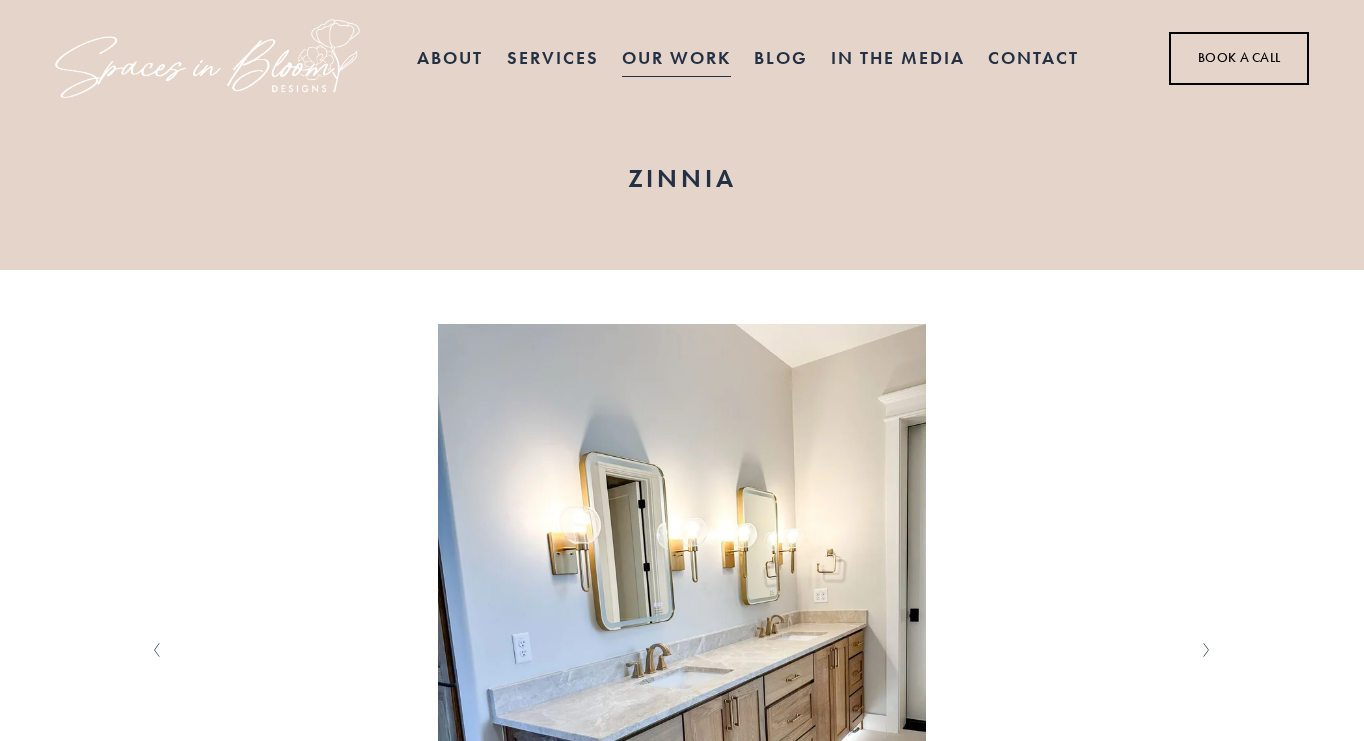 click on "In the Media" at bounding box center [898, 58] 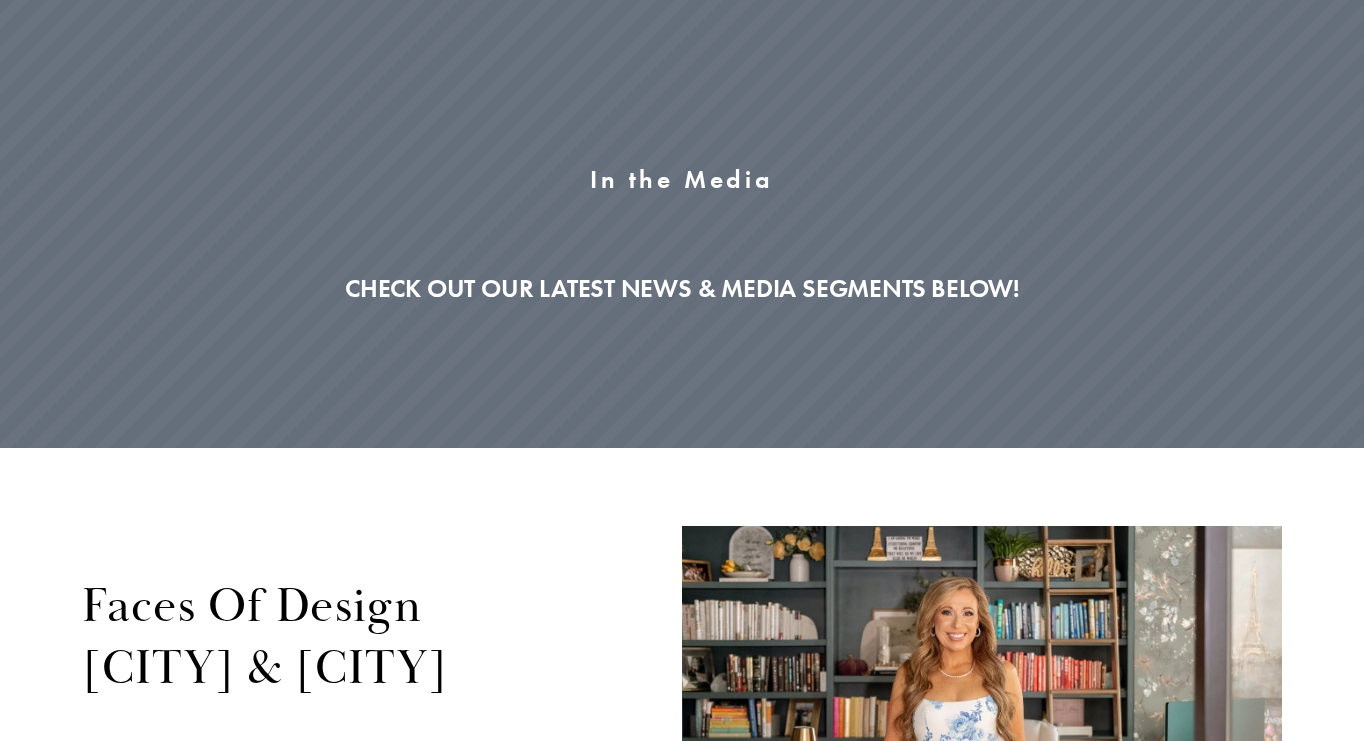 scroll, scrollTop: 0, scrollLeft: 0, axis: both 